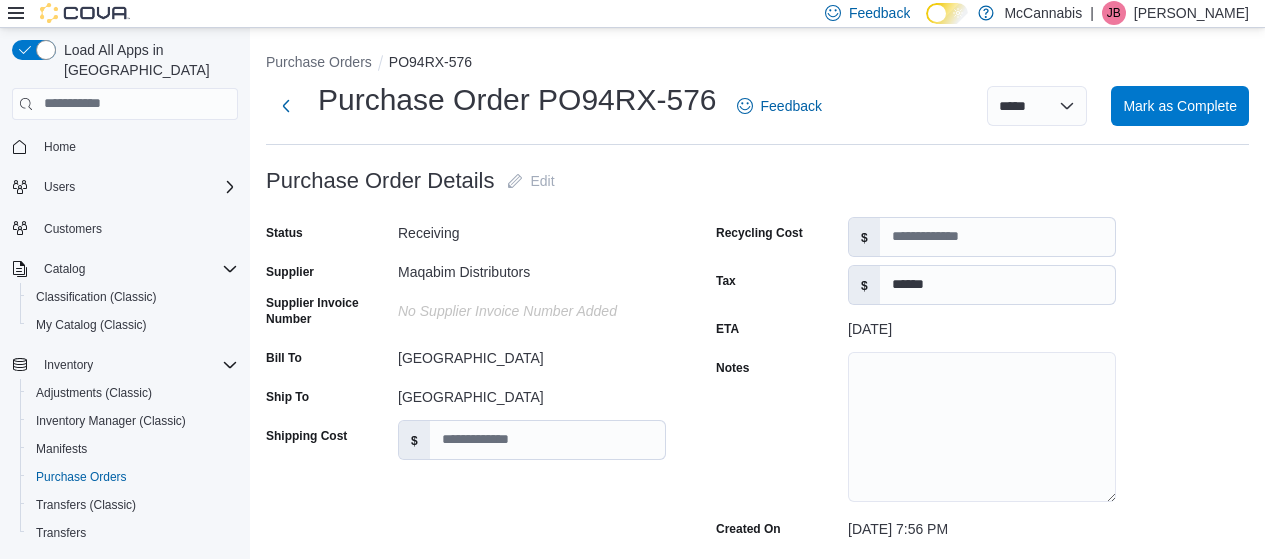 scroll, scrollTop: 3830, scrollLeft: 0, axis: vertical 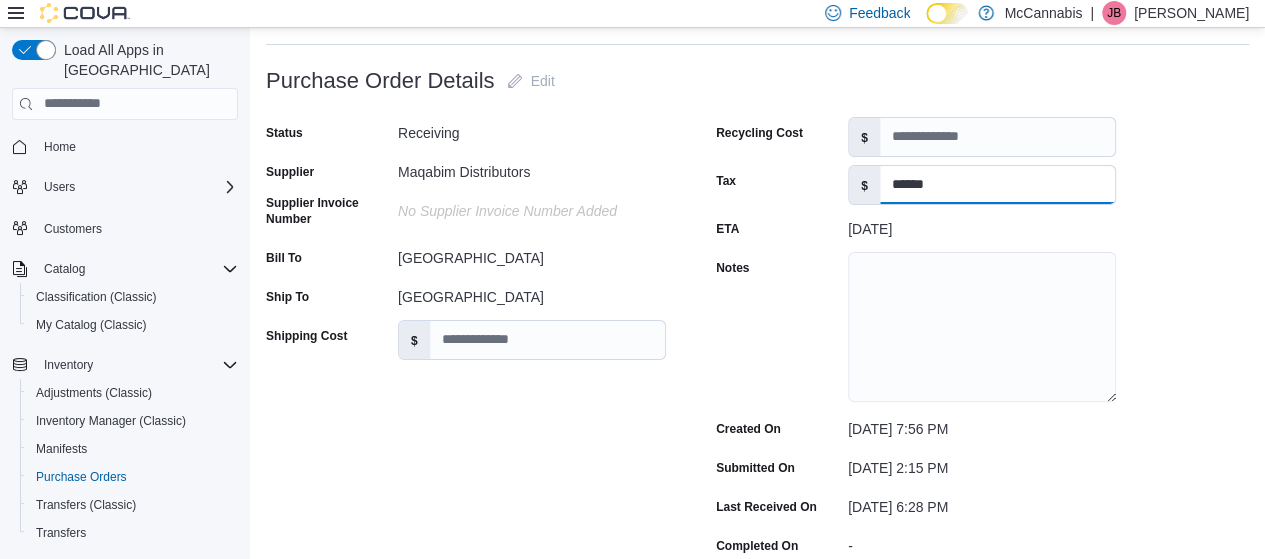 click on "******" at bounding box center [997, 185] 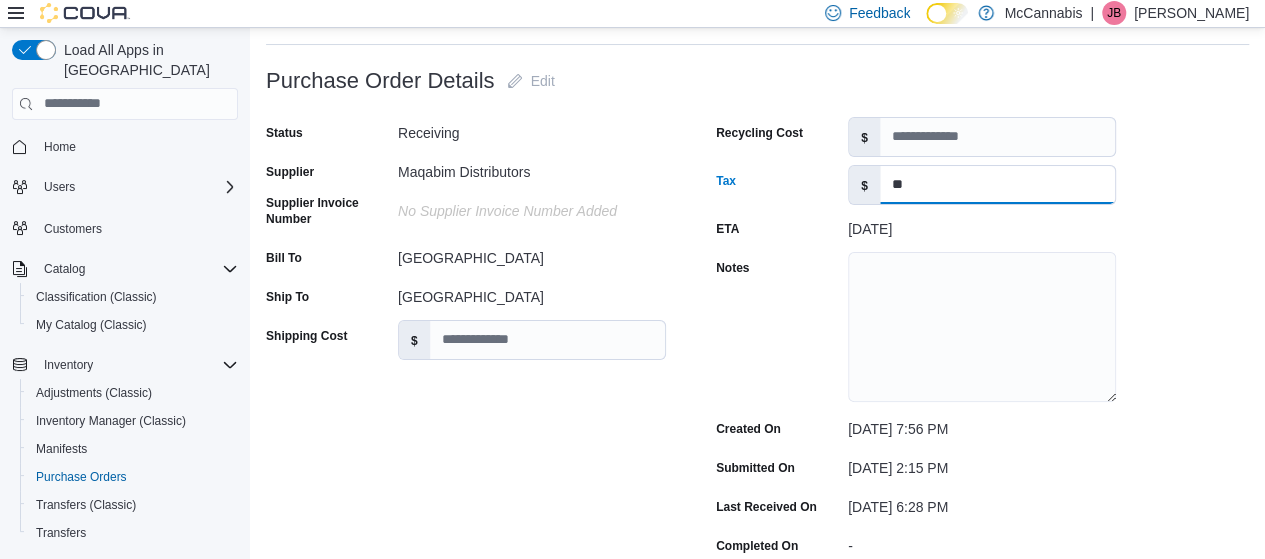 type on "*" 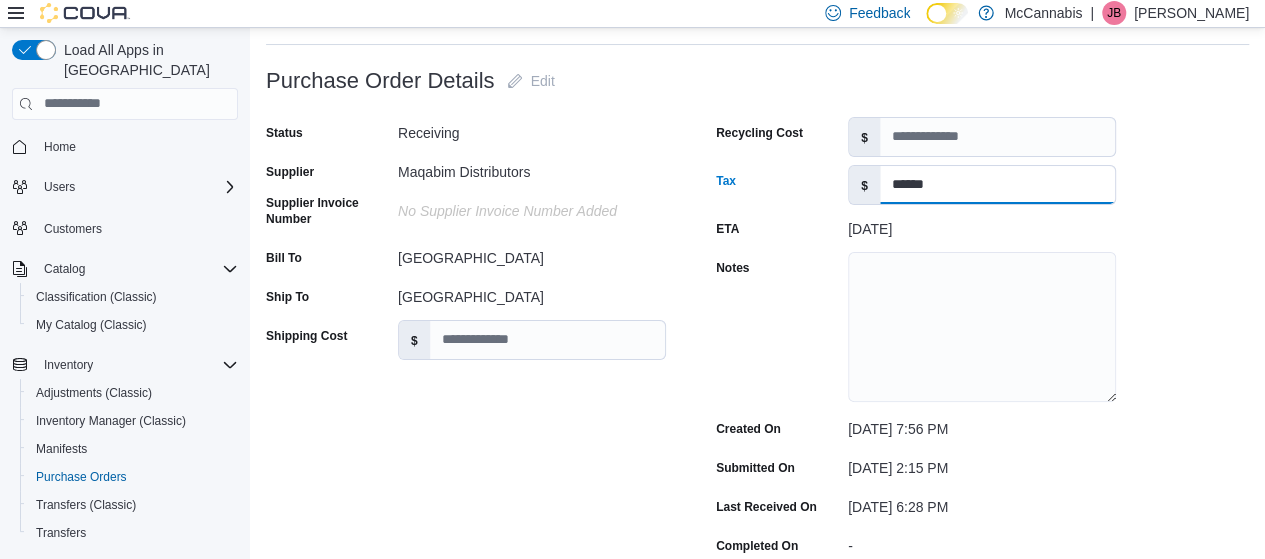 type on "******" 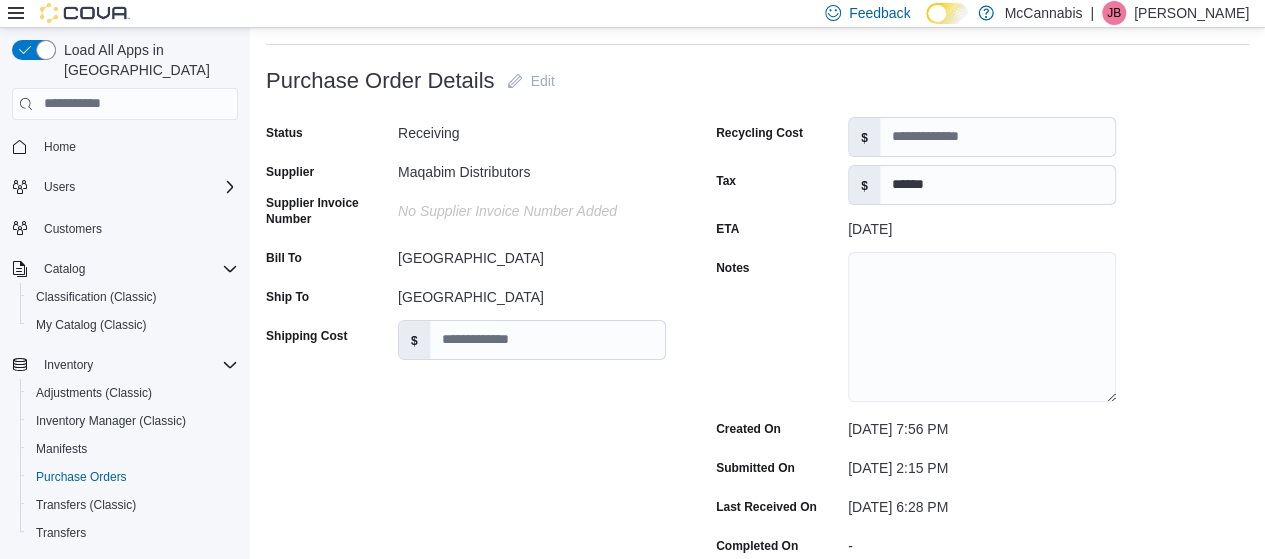 click on "Purchase Order: PO94RX-576 Feedback Purchase Order Details   Edit Status Receiving Supplier Maqabim Distributors Supplier Invoice Number No Supplier Invoice Number added Bill To [GEOGRAPHIC_DATA] Ship To [GEOGRAPHIC_DATA] Shipping Cost $ Recycling Cost $ Tax $ ****** ETA [DATE] Notes Created On [DATE] 7:56 PM Submitted On [DATE] 2:15 PM Last Received On [DATE] 6:28 PM Completed On - Cancel Save Products (38)   This PO has already been received. Receive More? Sorting EuiBasicTable with search callback Item Supplier SKU Catalog SKU Qty Ordered Ordered Unit Cost Expected Total Qty Received Received Unit Cost Received Total Yocan | 510 Battery Charger | C Type Supplier SKU ycn127b Catalog SKU TCGMAHKD Qty Ordered 100 Ordered Unit Cost $1.50 Expected Total $150.00 Qty Received 100 Received Unit Cost $1.50 Received Total $150.00 Raw | Tips | Wide Supplier SKU h706b Catalog SKU AT53UEA0 Qty Ordered 250 Ordered Unit Cost $0.324 Expected Total $81.00 Qty Received 250 Received Unit Cost $0.324 Received Total" at bounding box center (757, 2241) 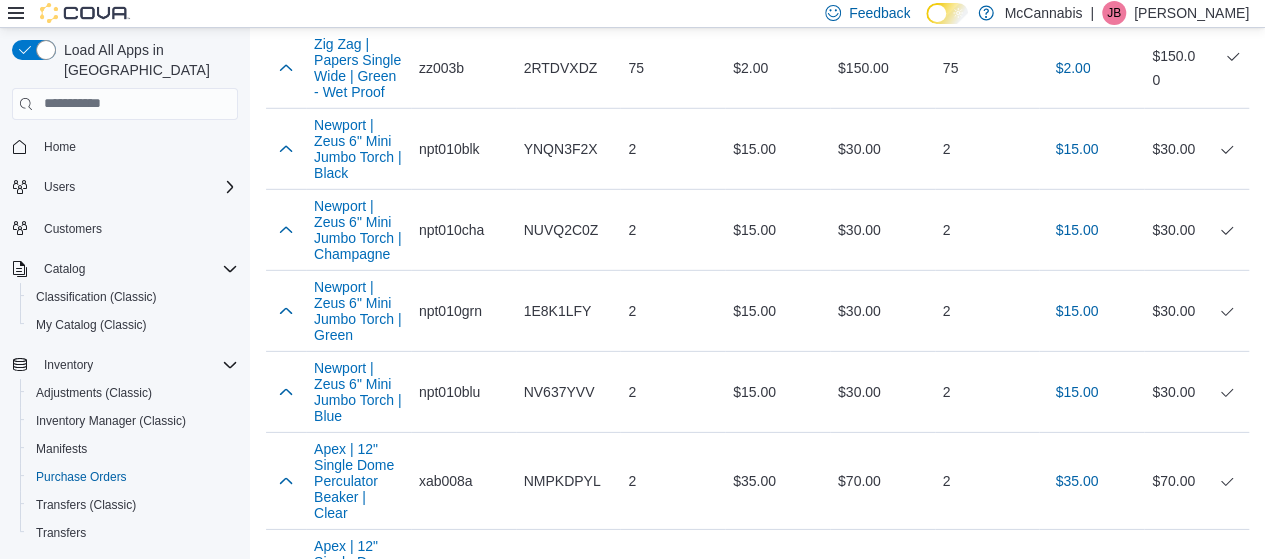 scroll, scrollTop: 3830, scrollLeft: 0, axis: vertical 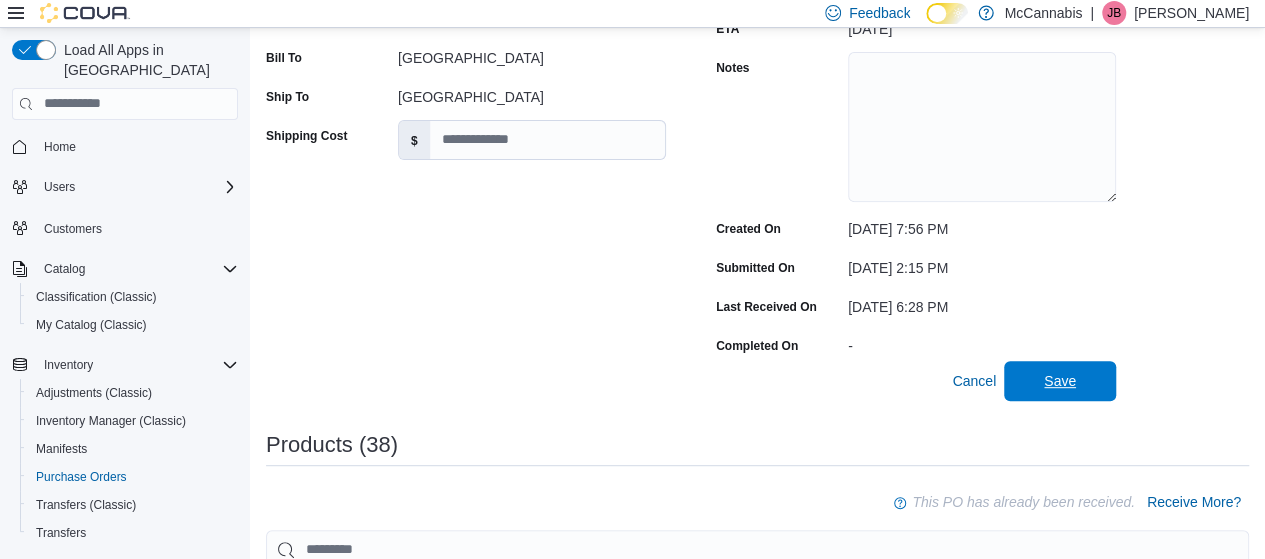 drag, startPoint x: 1099, startPoint y: 385, endPoint x: 1191, endPoint y: 302, distance: 123.90723 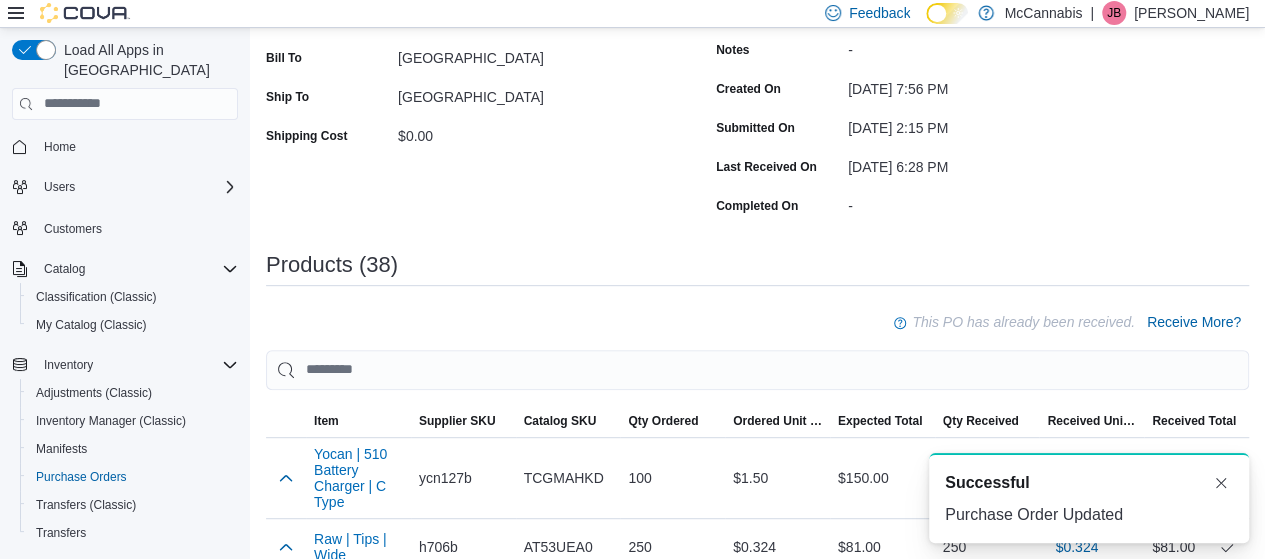 scroll, scrollTop: 0, scrollLeft: 0, axis: both 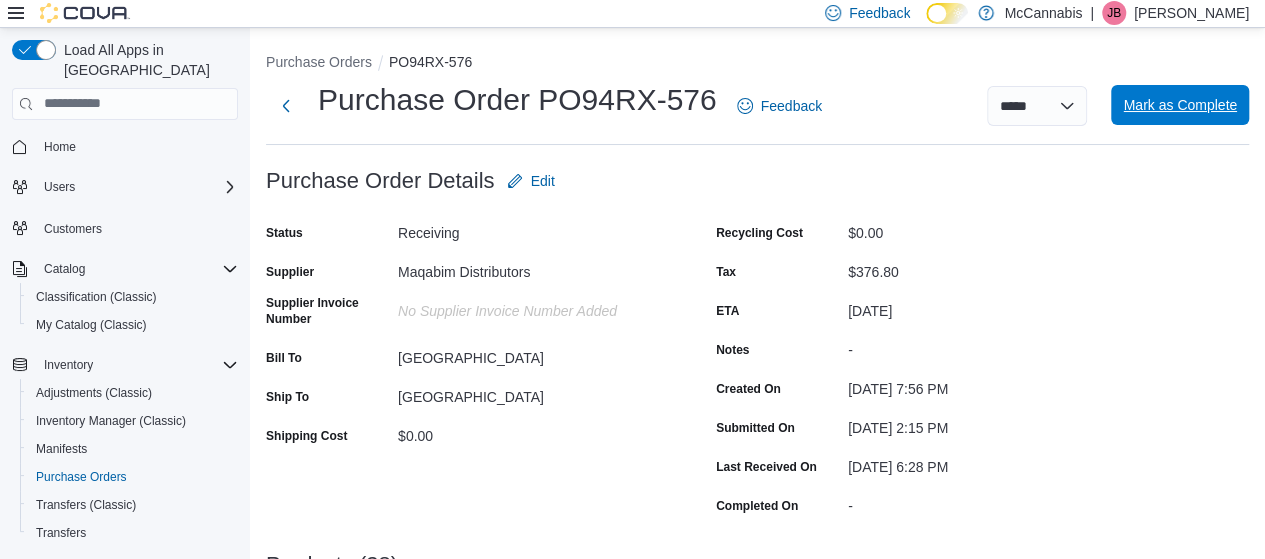 click on "Mark as Complete" at bounding box center (1180, 105) 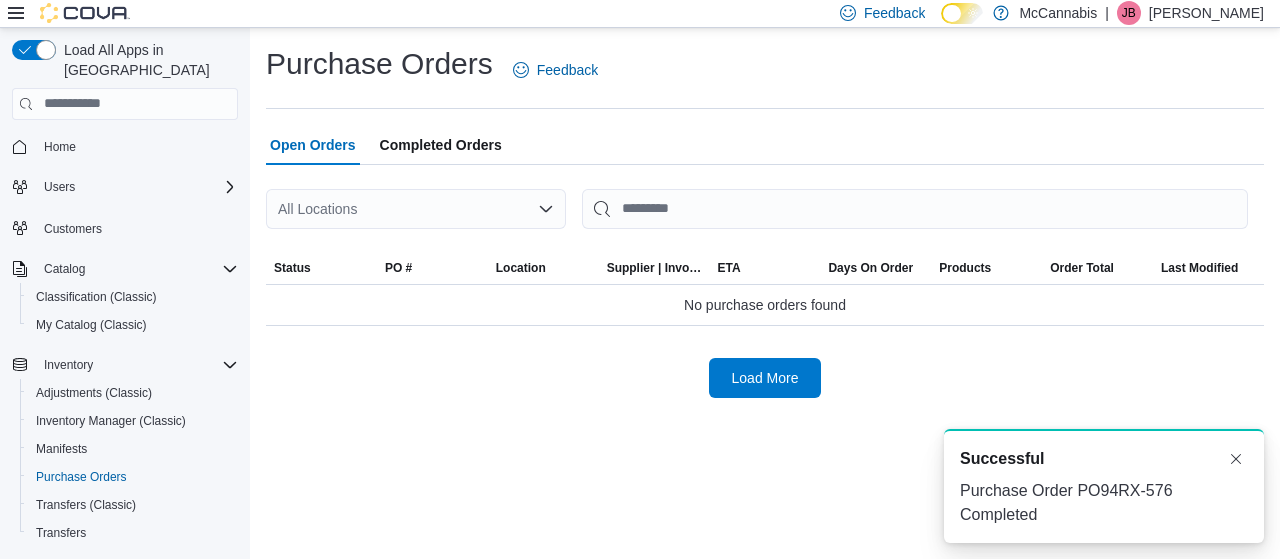 scroll, scrollTop: 0, scrollLeft: 0, axis: both 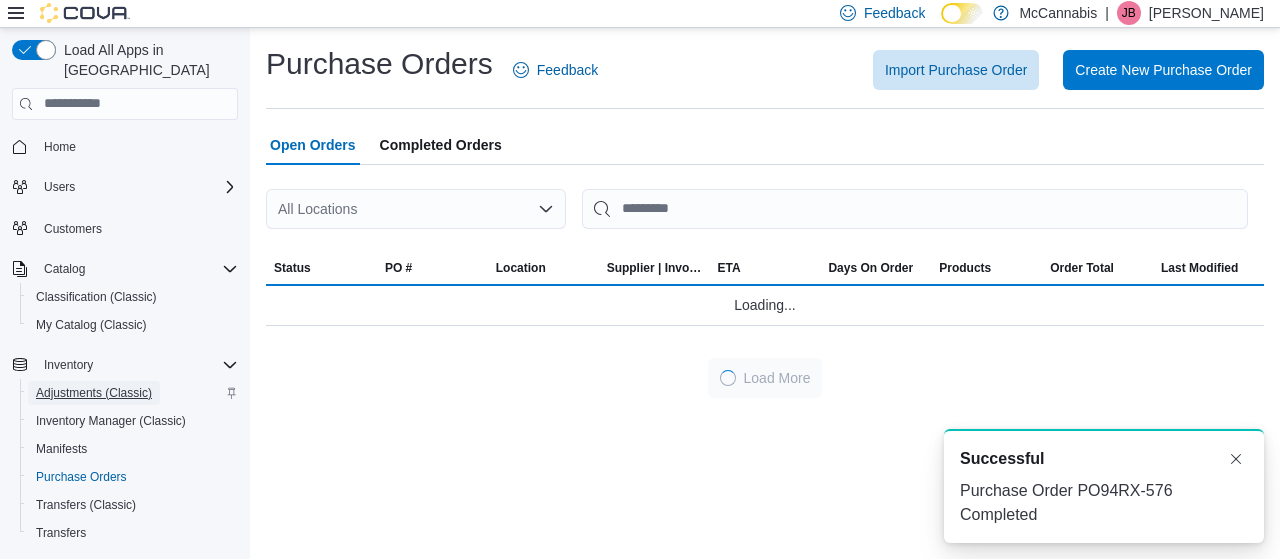 click on "Adjustments (Classic)" at bounding box center (94, 393) 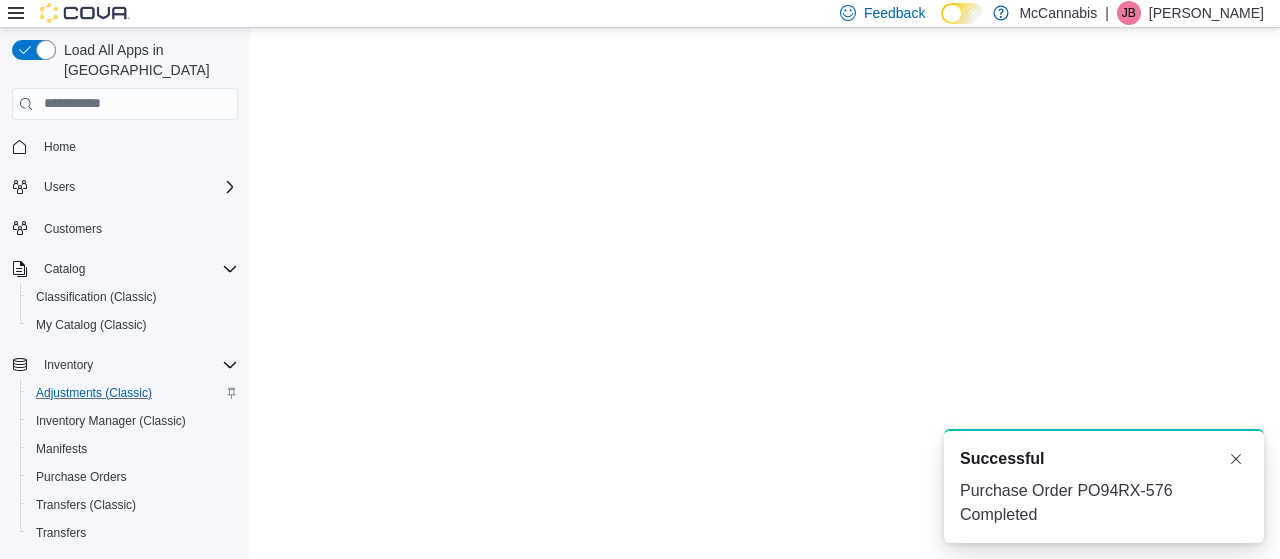scroll, scrollTop: 0, scrollLeft: 0, axis: both 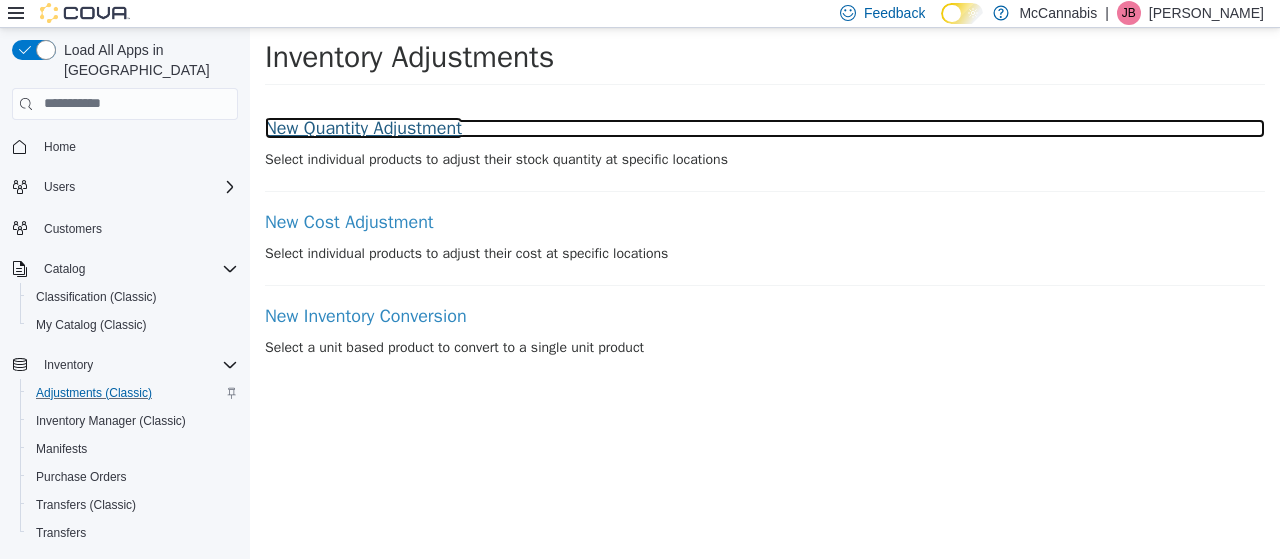 click on "New Quantity Adjustment" at bounding box center (765, 128) 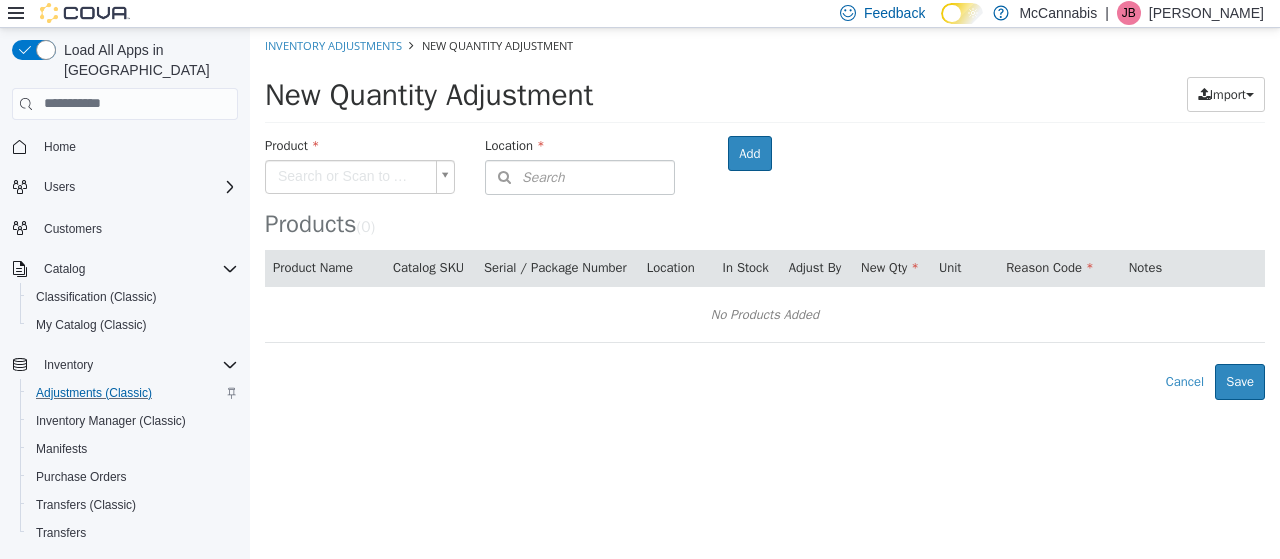 click on "×
Inventory Adjustments
New Quantity Adjustment
New Quantity Adjustment
Import  Inventory Export (.CSV) Package List (.TXT)
Product     Search or Scan to Add Product                             Location Search Type 3 or more characters or browse       McCannabis     (11)         [GEOGRAPHIC_DATA]     (2)         [GEOGRAPHIC_DATA]     (9)         McCannabis - [GEOGRAPHIC_DATA] ([GEOGRAPHIC_DATA])             [GEOGRAPHIC_DATA] - [GEOGRAPHIC_DATA] ([GEOGRAPHIC_DATA])             McCannabis - Kitchener             McCannabis - [GEOGRAPHIC_DATA] ([GEOGRAPHIC_DATA])             McCannabis - Nepean ([GEOGRAPHIC_DATA] Dr)             McCannabis - Oshawa             McCannabis - [GEOGRAPHIC_DATA]             McCannabis - [GEOGRAPHIC_DATA]             McCannabis - [GEOGRAPHIC_DATA]   Add Products  ( 0 ) Product Name Catalog SKU Serial / Package Number Location In Stock Adjust By New Qty Unit Reason Code Notes No Products Added Cancel Save" at bounding box center [765, 213] 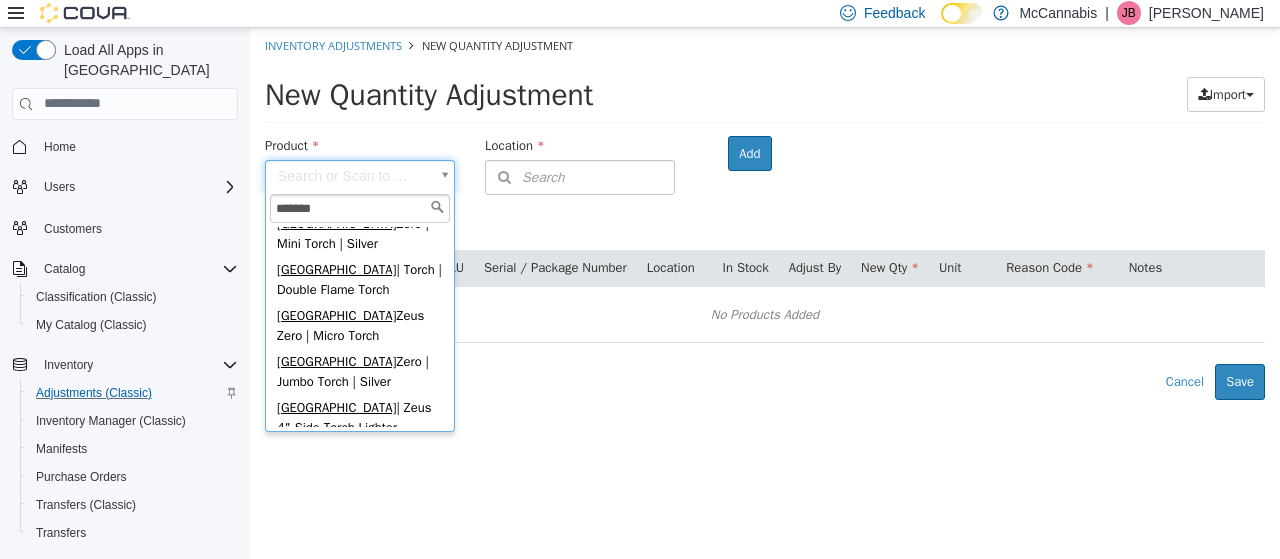 scroll, scrollTop: 400, scrollLeft: 0, axis: vertical 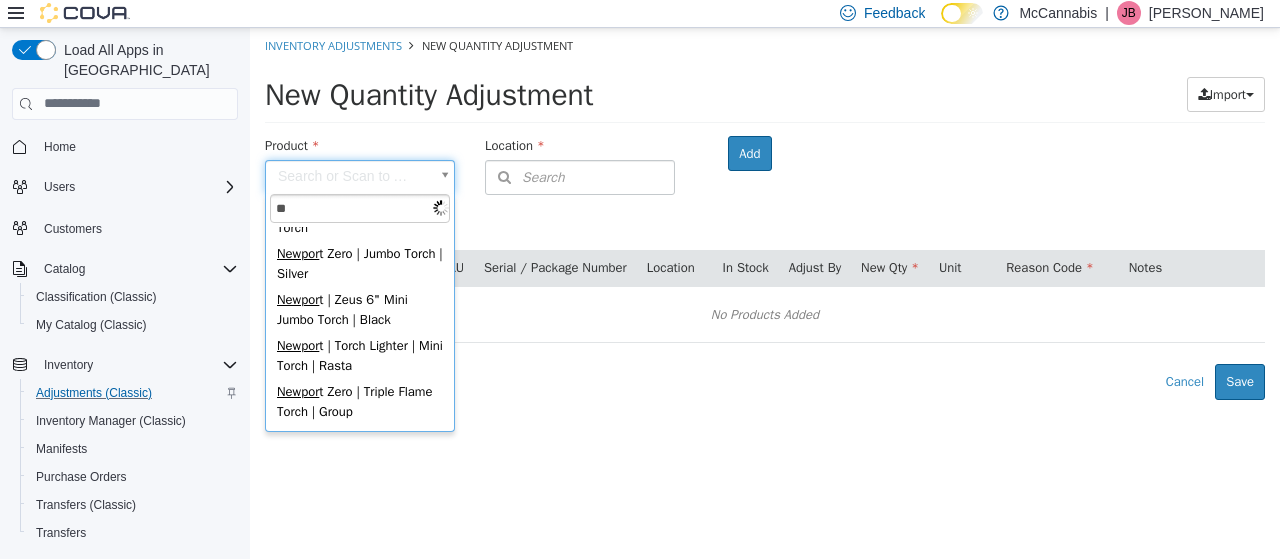 type on "*" 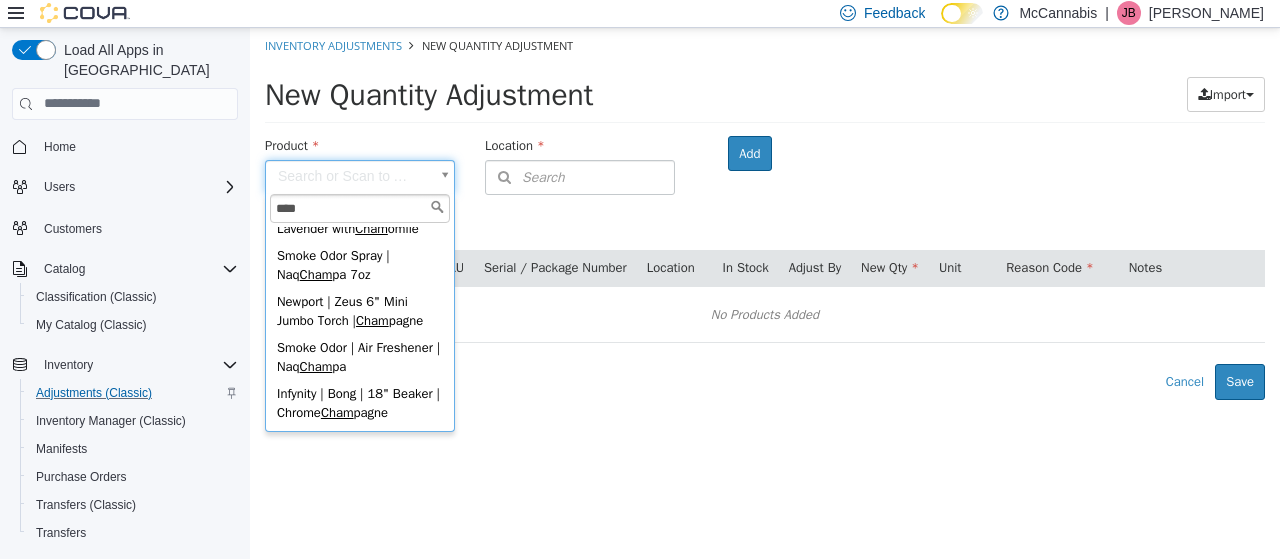 scroll, scrollTop: 157, scrollLeft: 0, axis: vertical 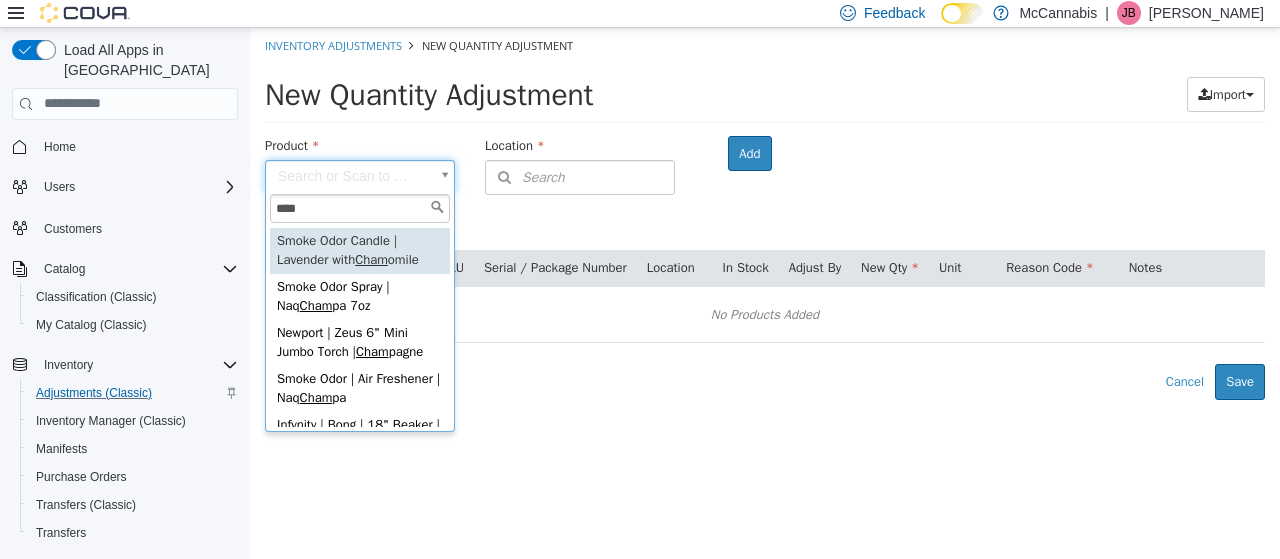 click on "****" at bounding box center (360, 208) 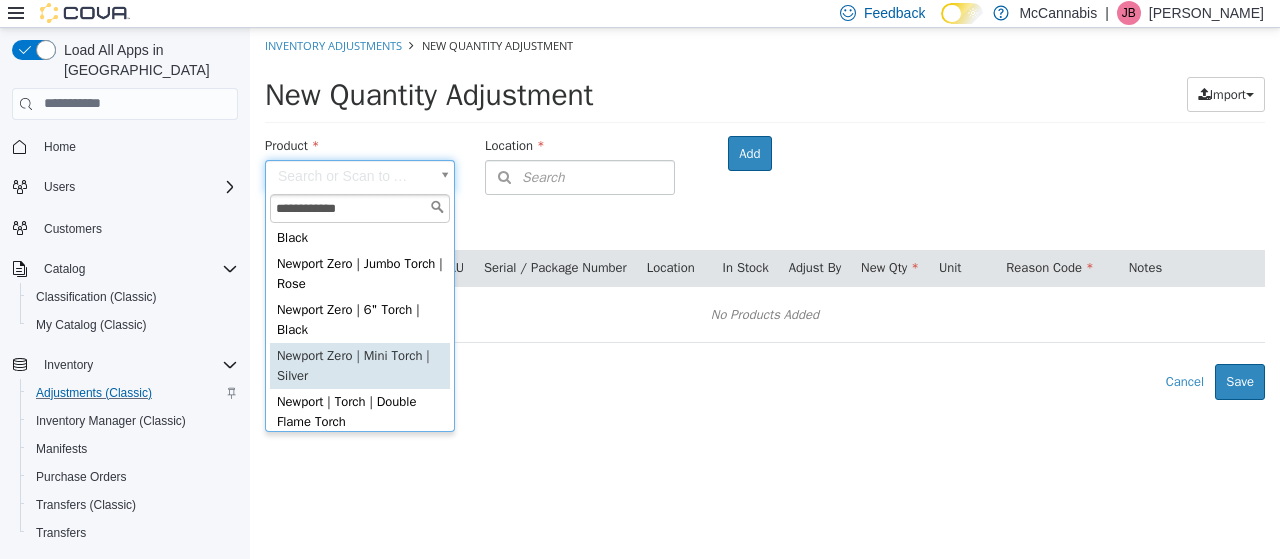 scroll, scrollTop: 0, scrollLeft: 0, axis: both 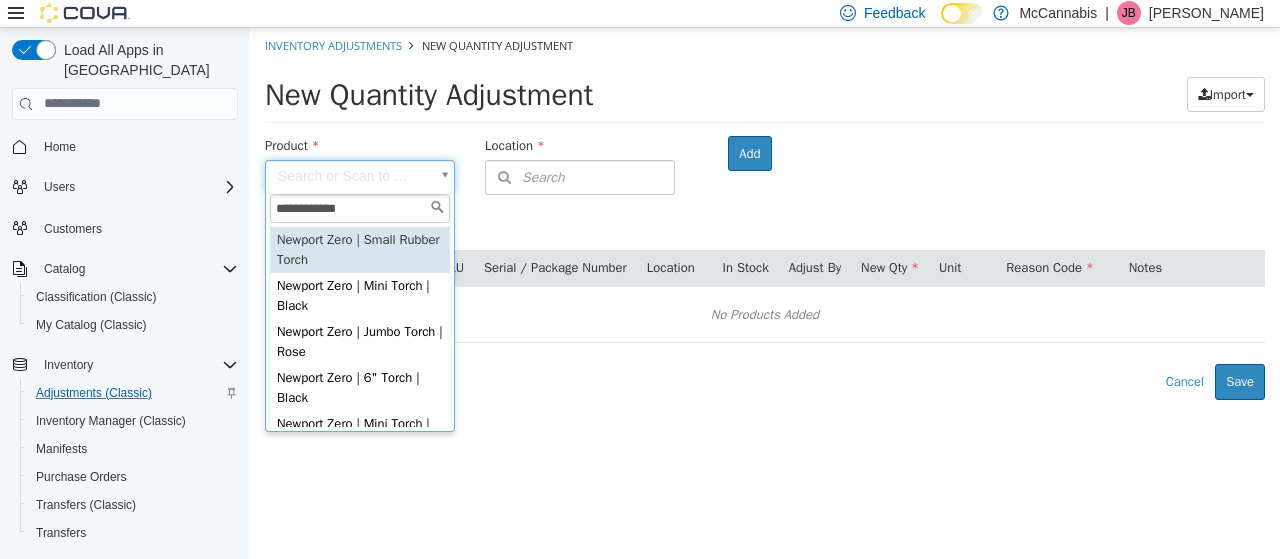 click on "**********" at bounding box center [360, 208] 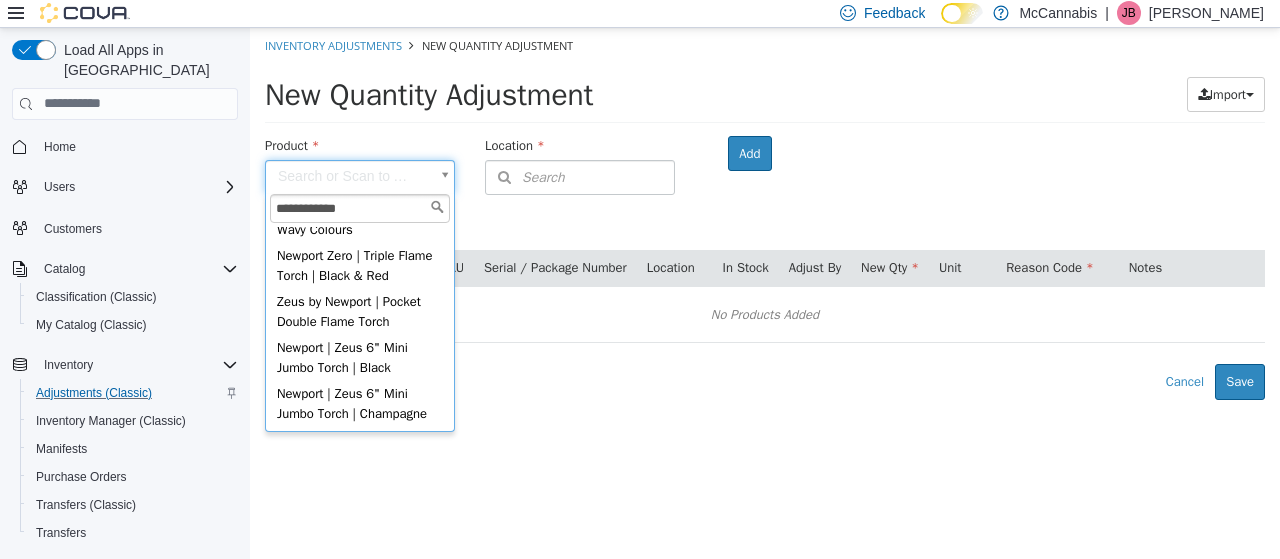 scroll, scrollTop: 739, scrollLeft: 0, axis: vertical 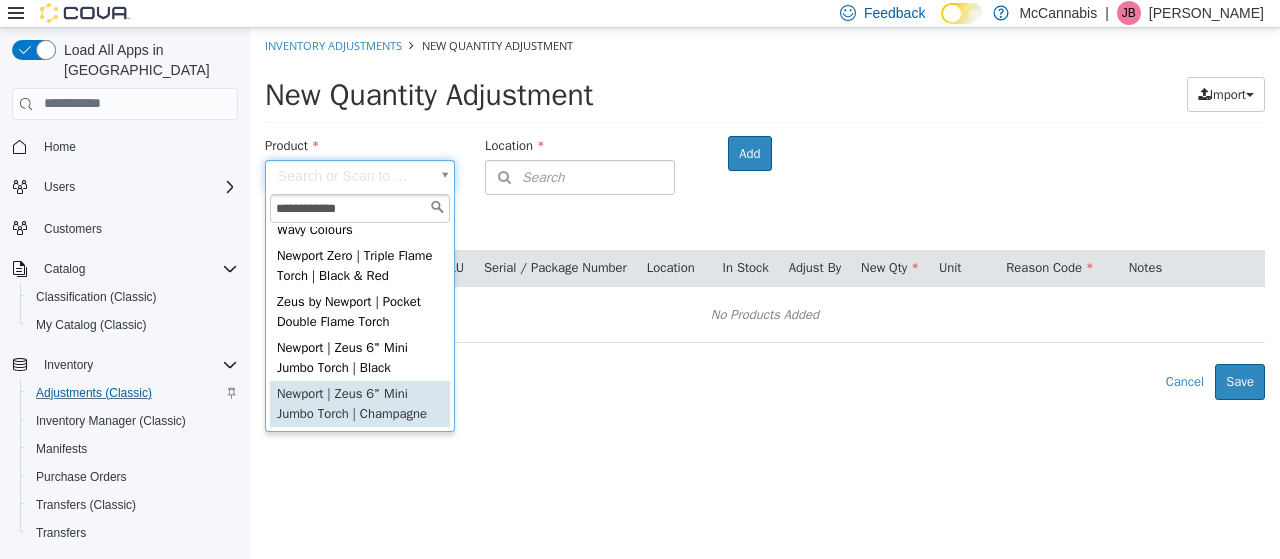 type on "**********" 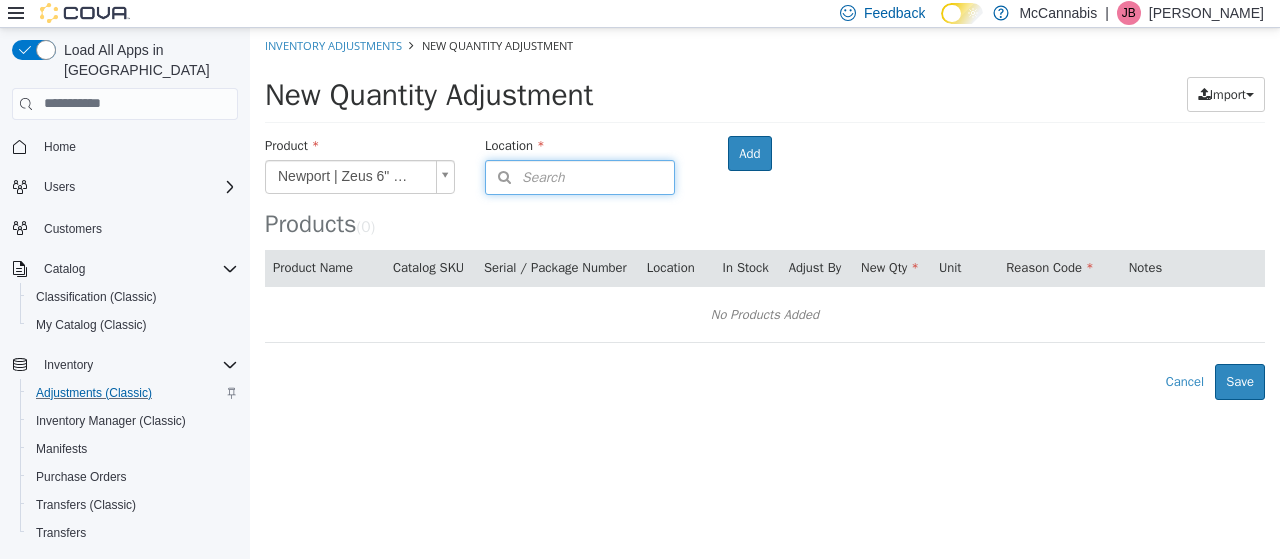 click on "Search" at bounding box center [580, 176] 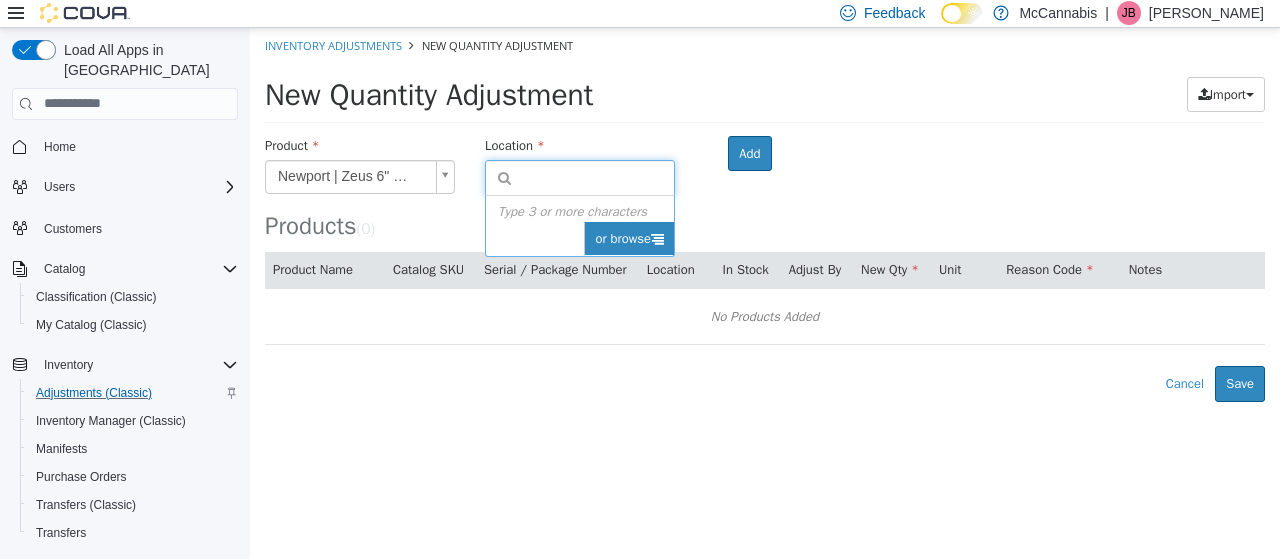 drag, startPoint x: 606, startPoint y: 270, endPoint x: 624, endPoint y: 238, distance: 36.71512 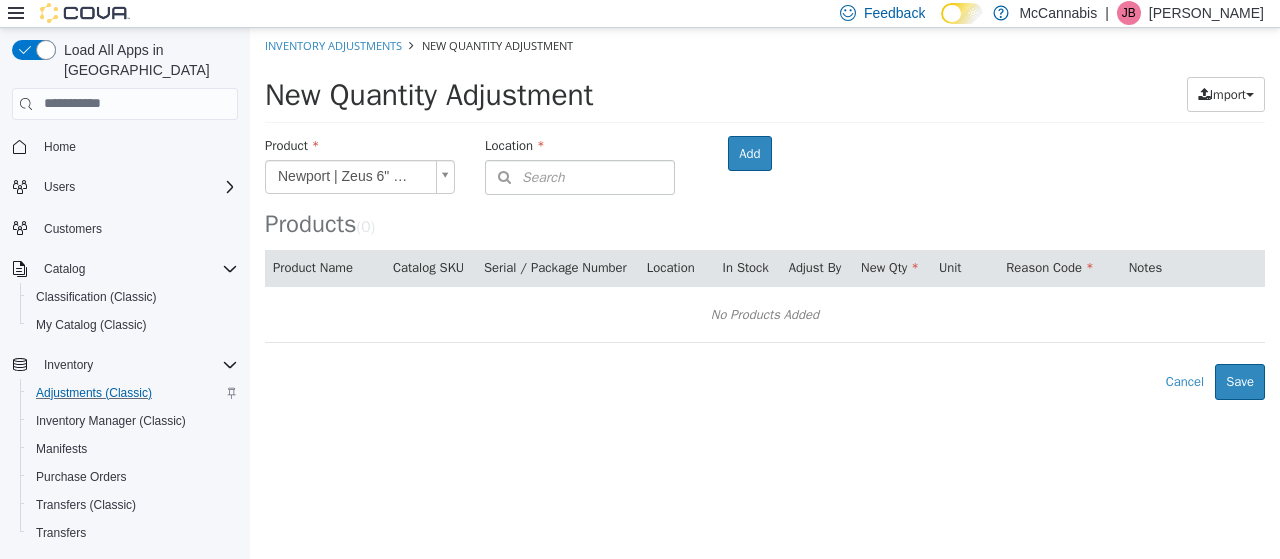 click on "**********" at bounding box center (765, 267) 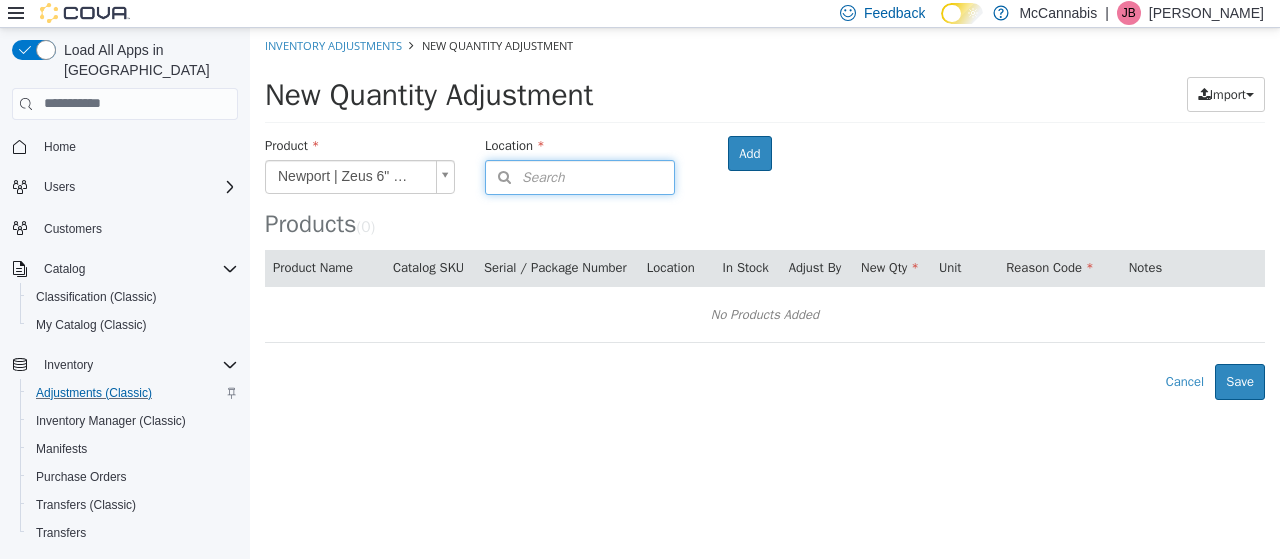 click on "Search" at bounding box center (580, 176) 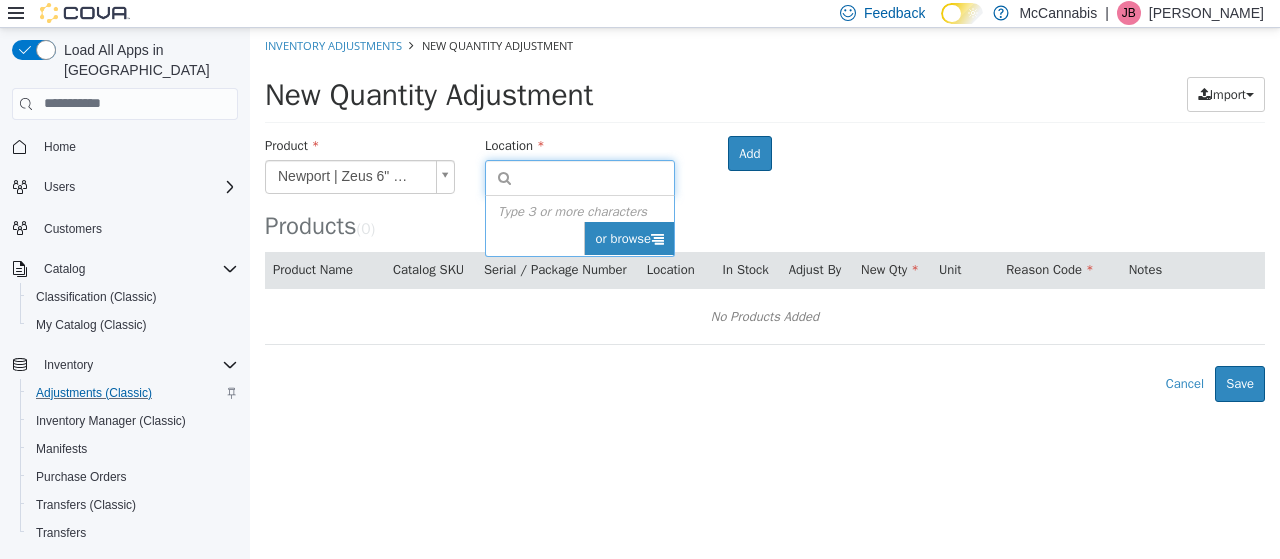click on "or browse" at bounding box center [629, 238] 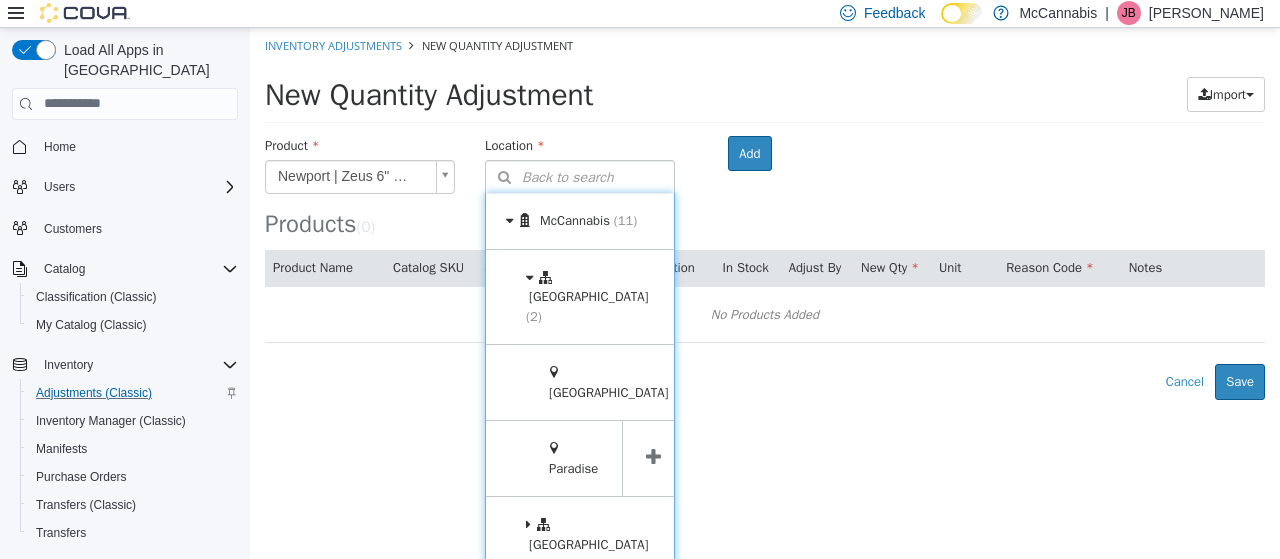 click at bounding box center [724, 380] 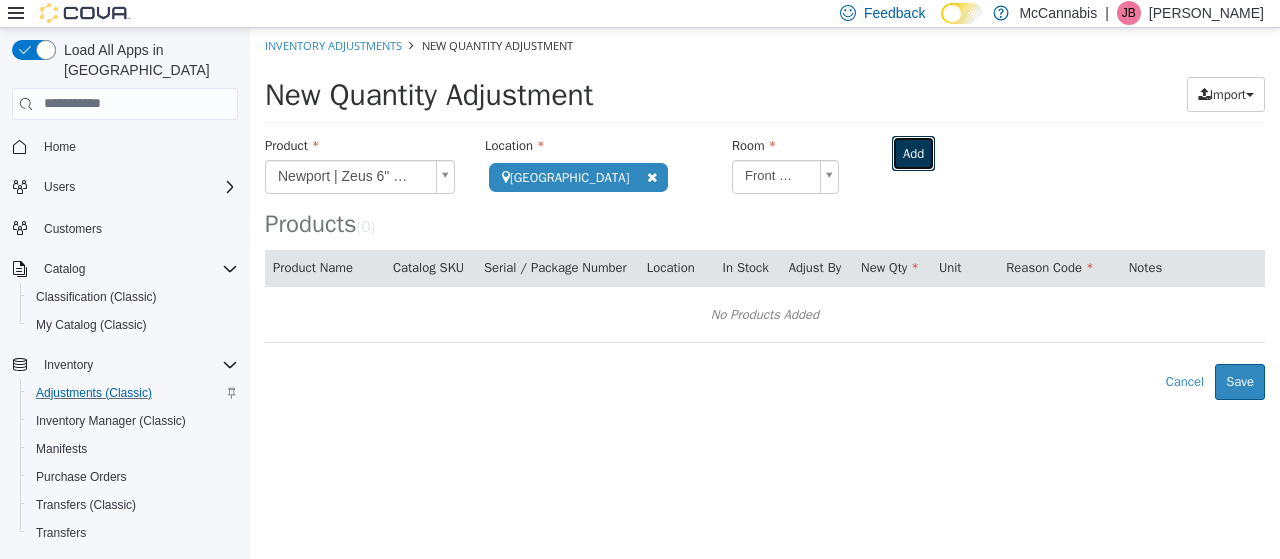 click on "Add" at bounding box center [913, 153] 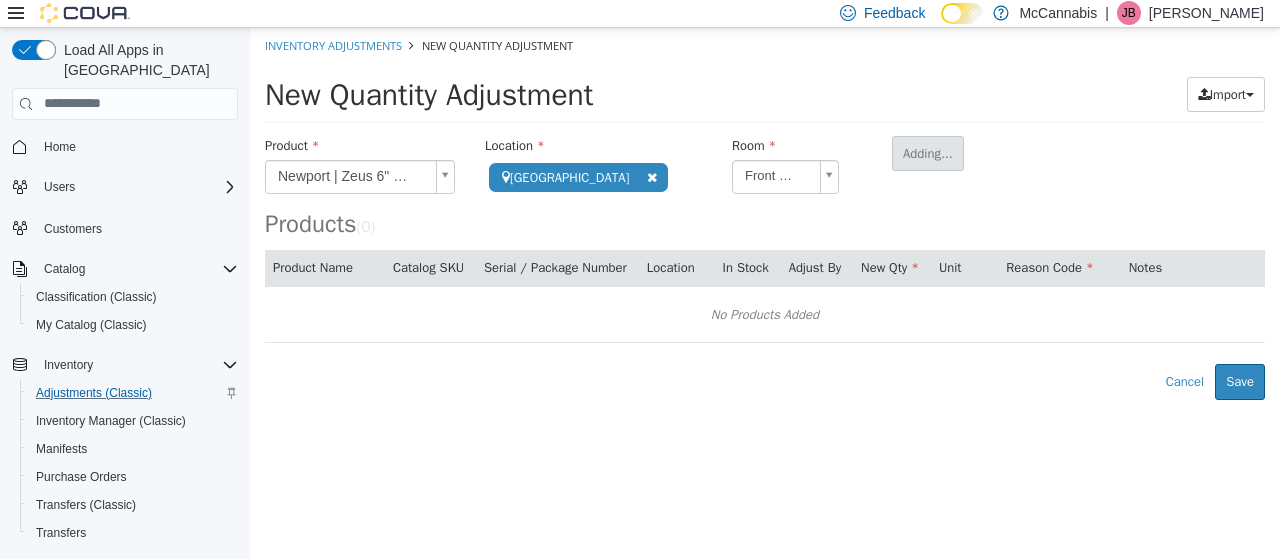 type 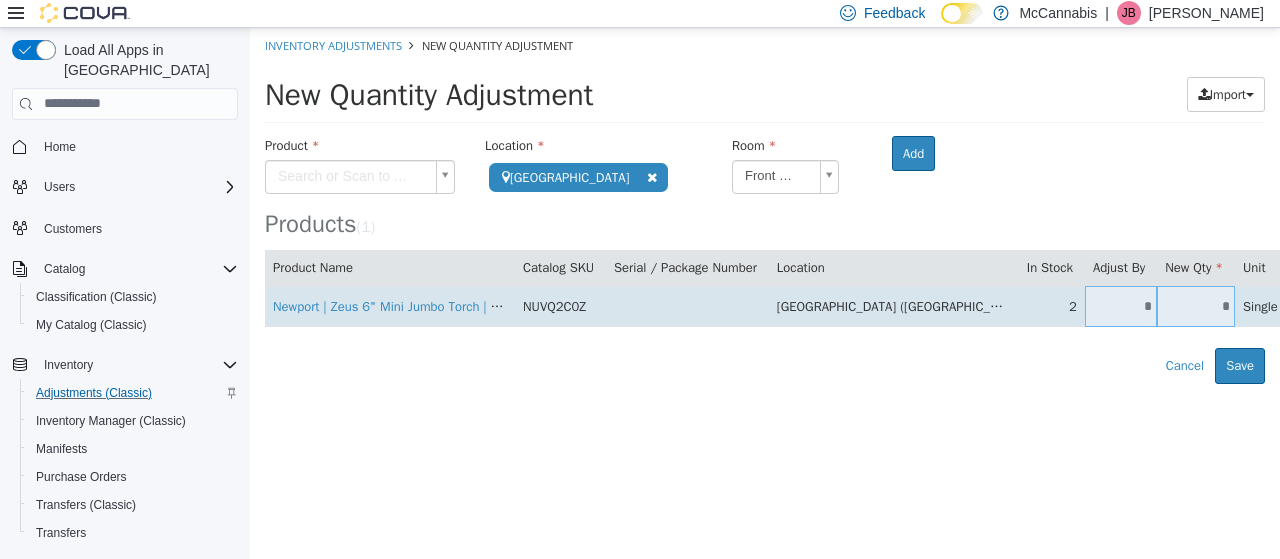click on "*" at bounding box center (1121, 305) 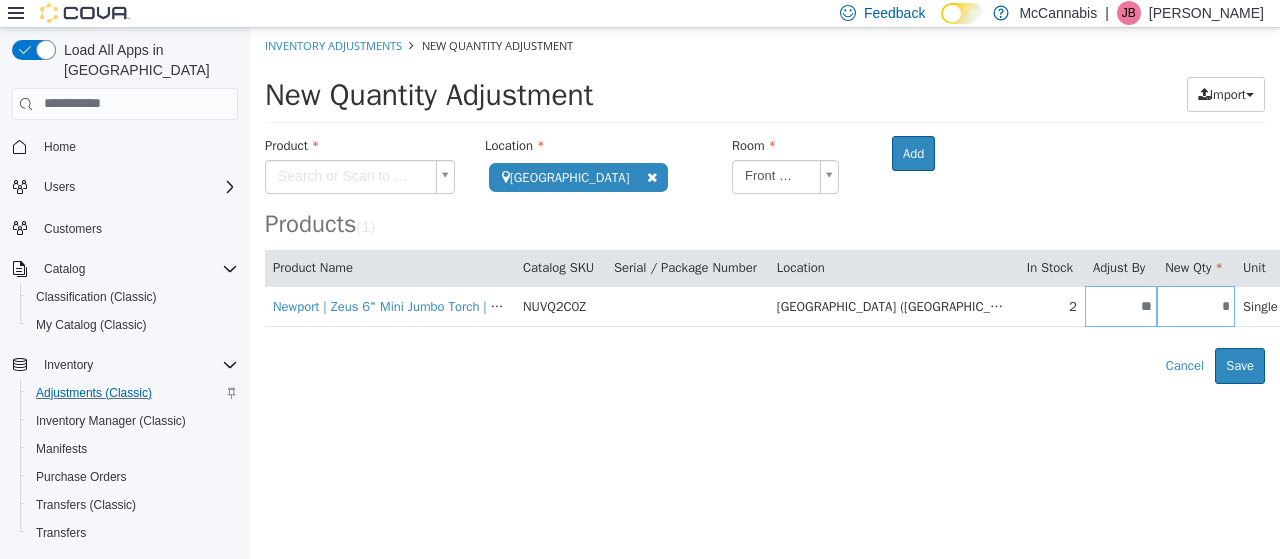 type on "**" 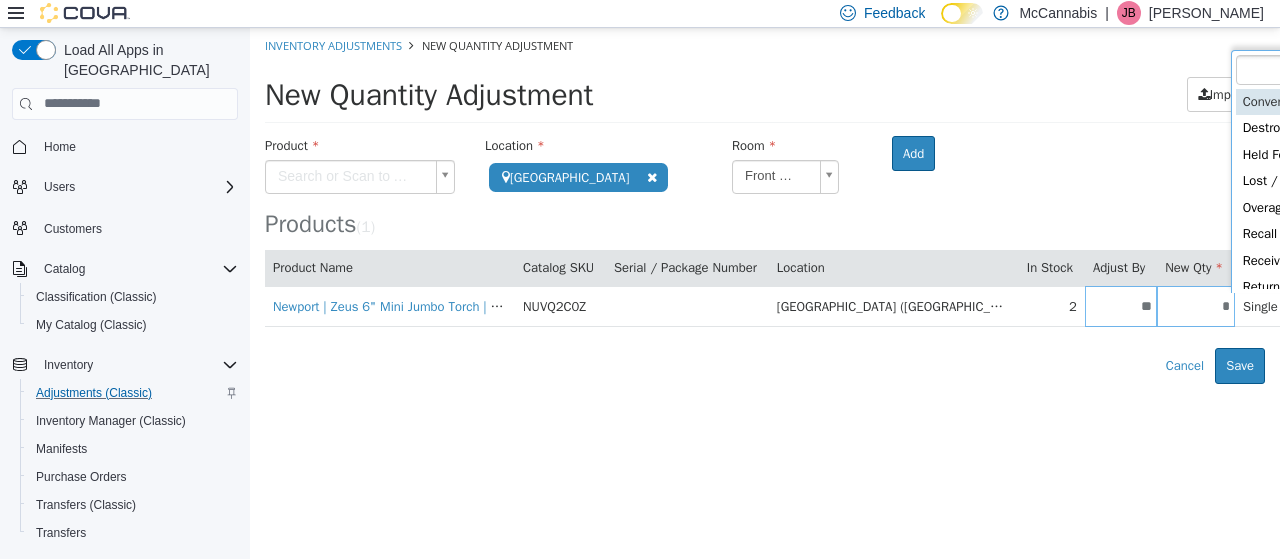 click on "**********" at bounding box center [765, 205] 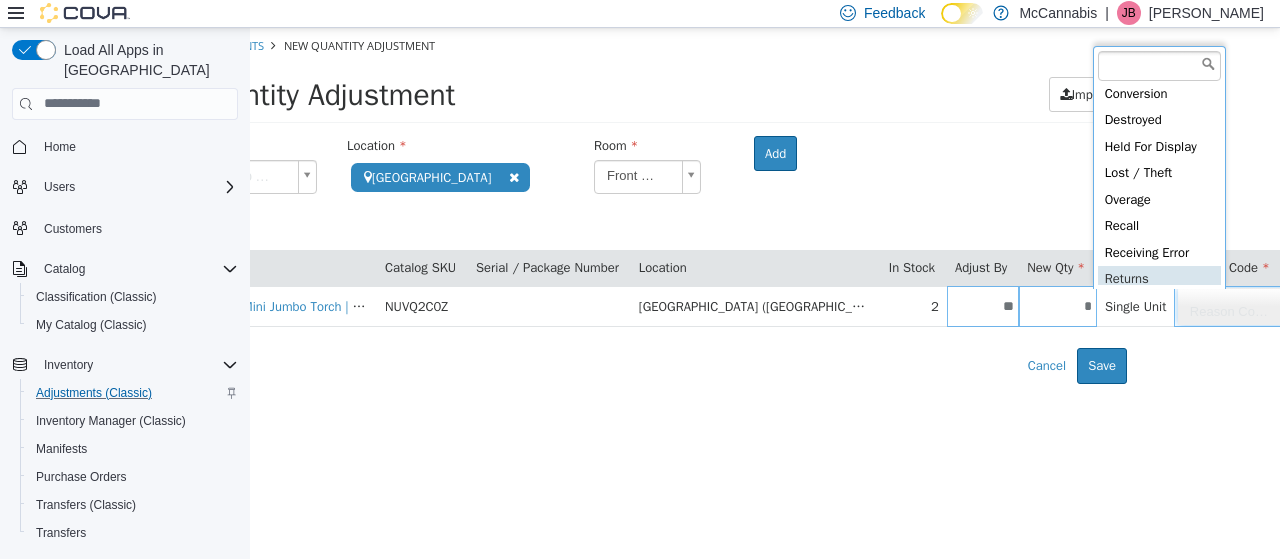 scroll, scrollTop: 0, scrollLeft: 177, axis: horizontal 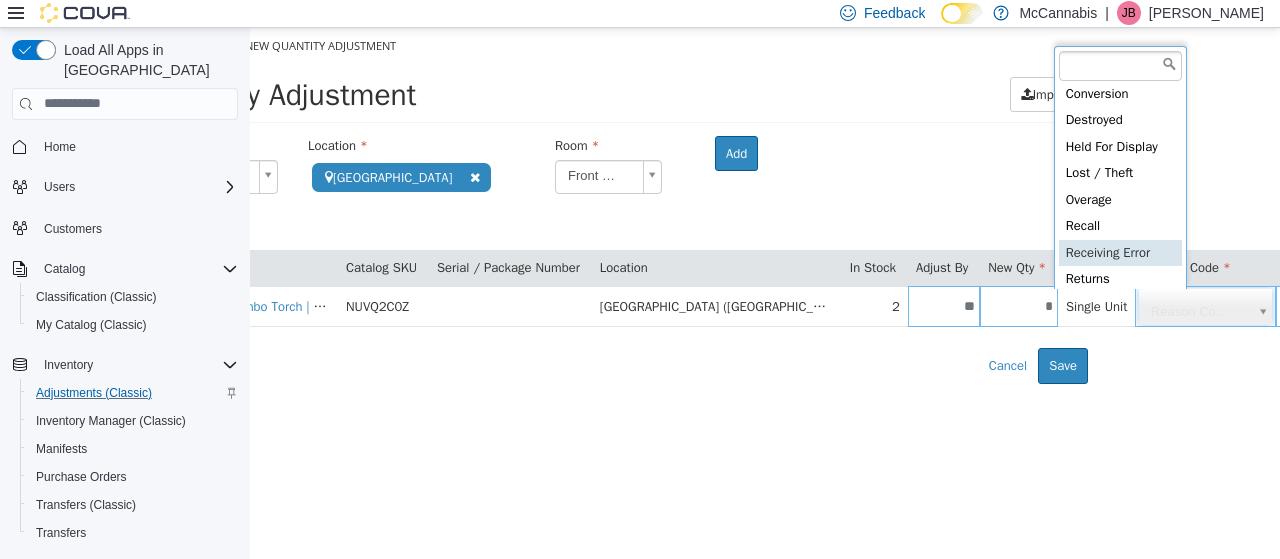 type on "**********" 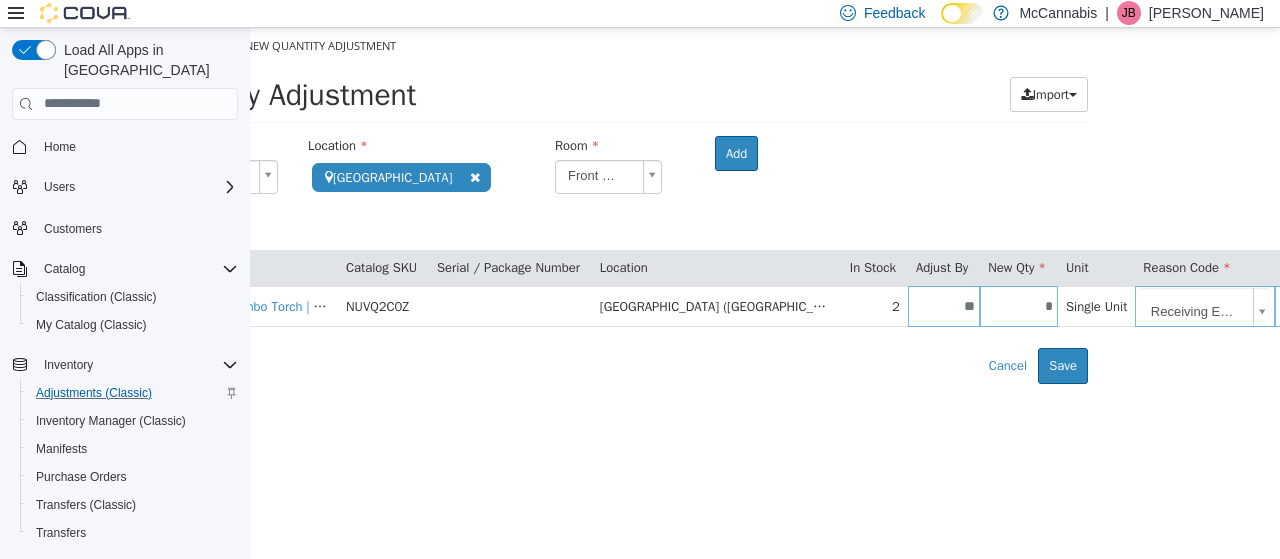 scroll, scrollTop: 0, scrollLeft: 176, axis: horizontal 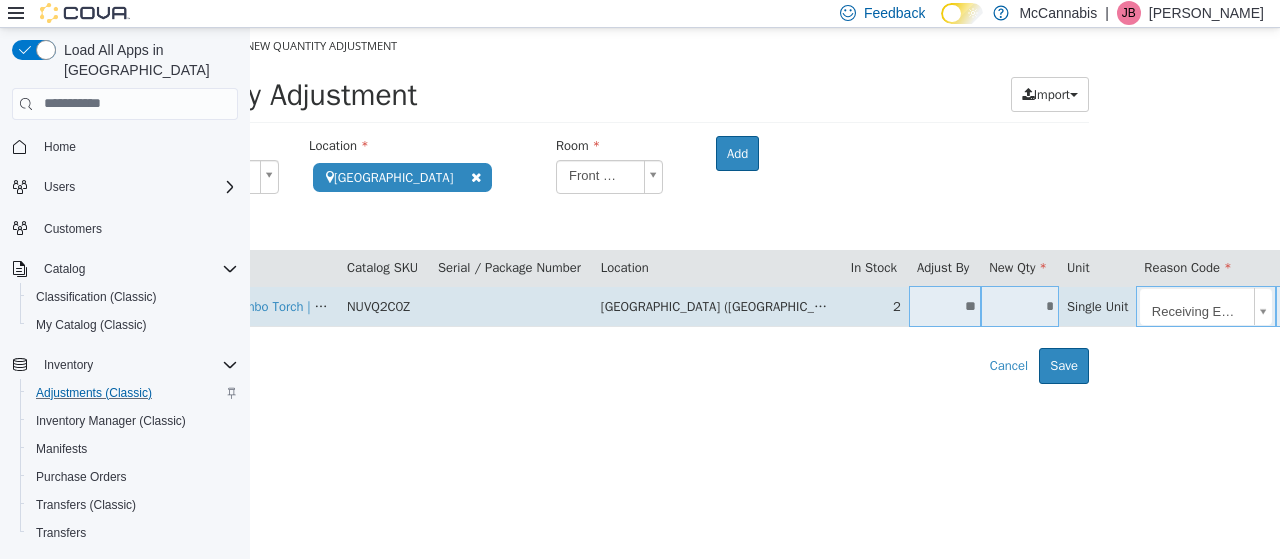 click at bounding box center (1302, 305) 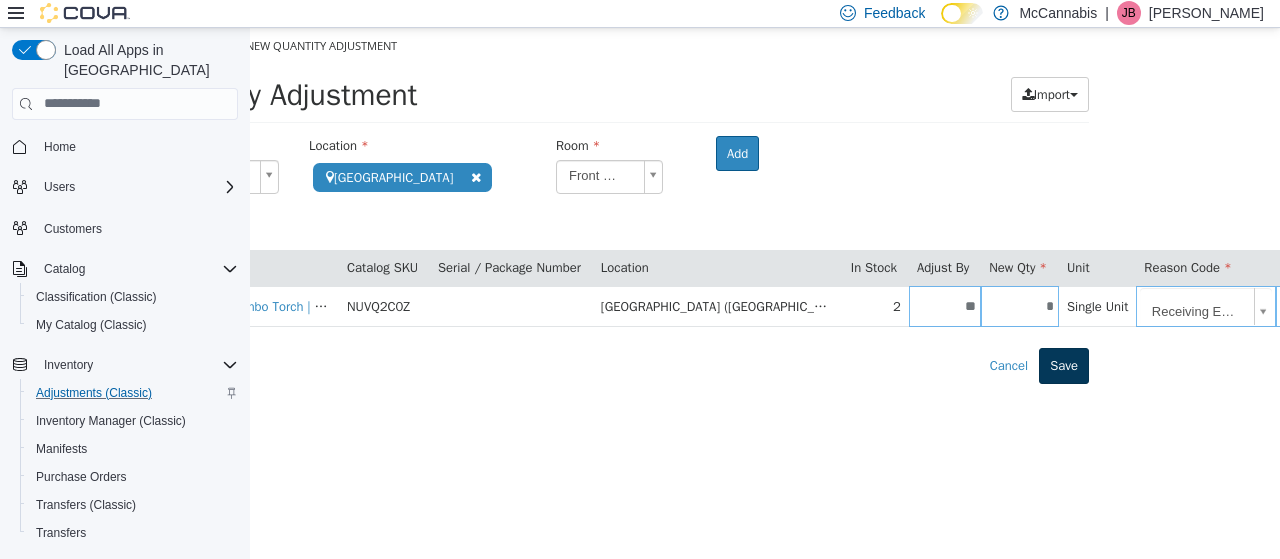 type on "**" 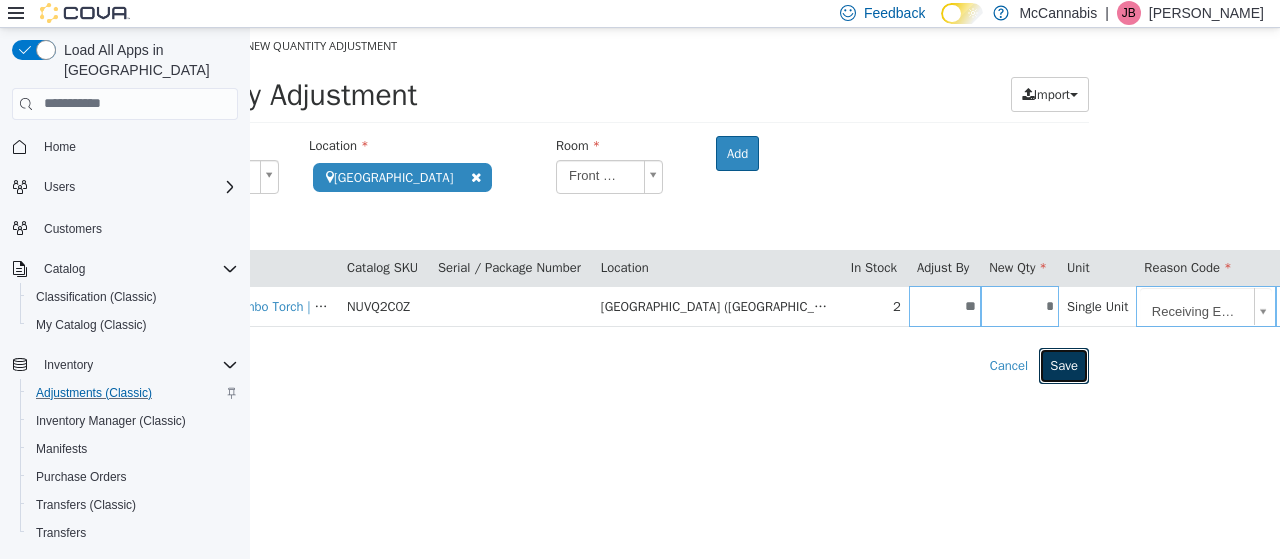click on "Save" at bounding box center (1064, 365) 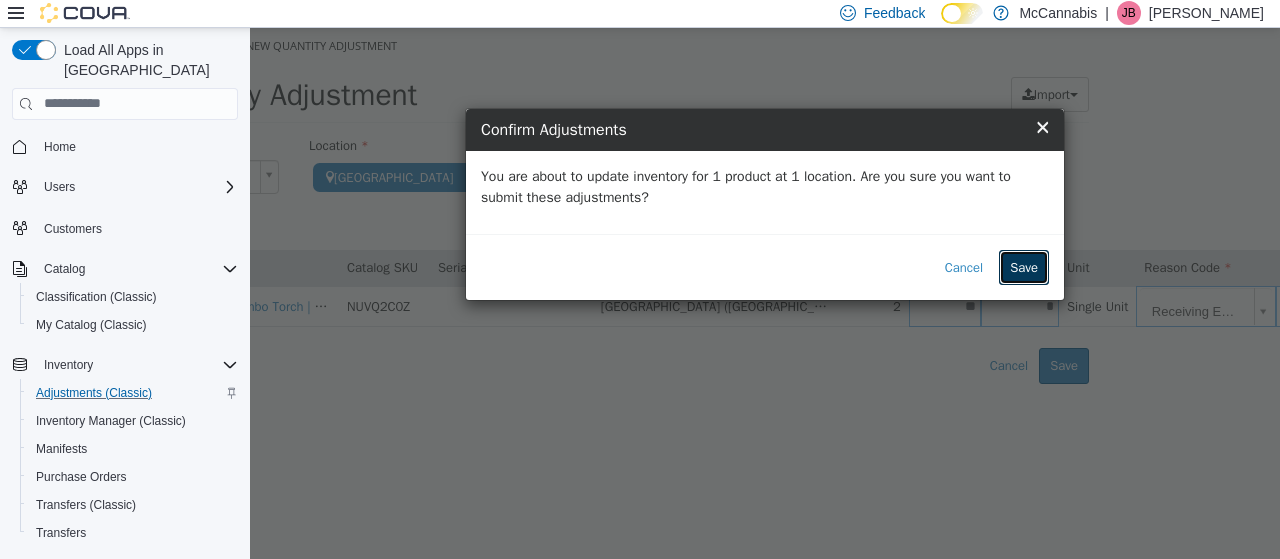 click on "Save" at bounding box center (1024, 267) 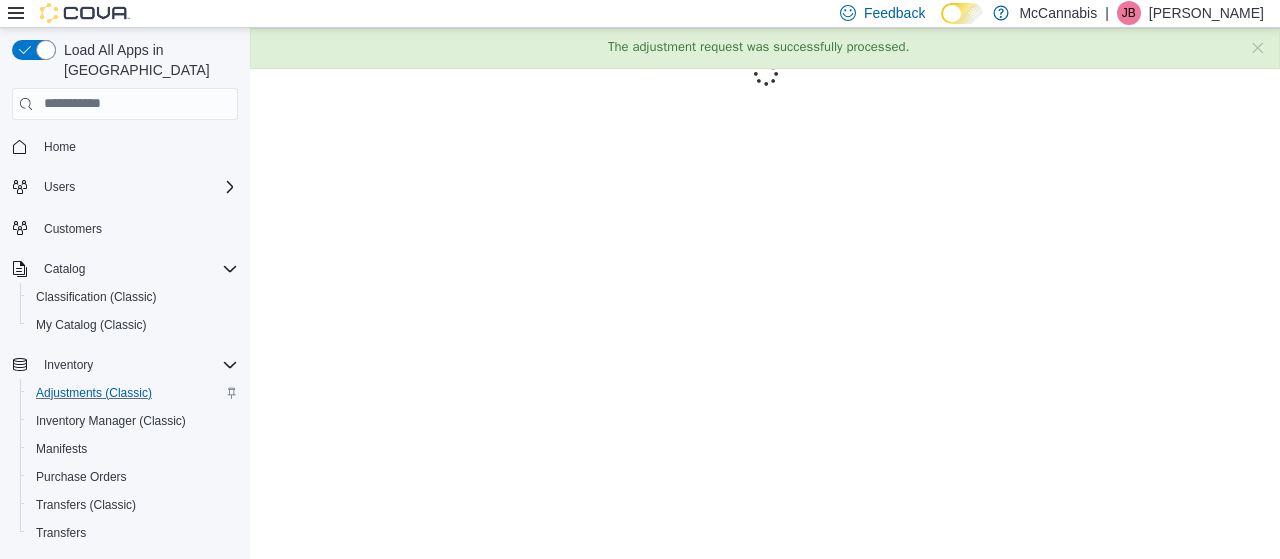 scroll, scrollTop: 0, scrollLeft: 0, axis: both 